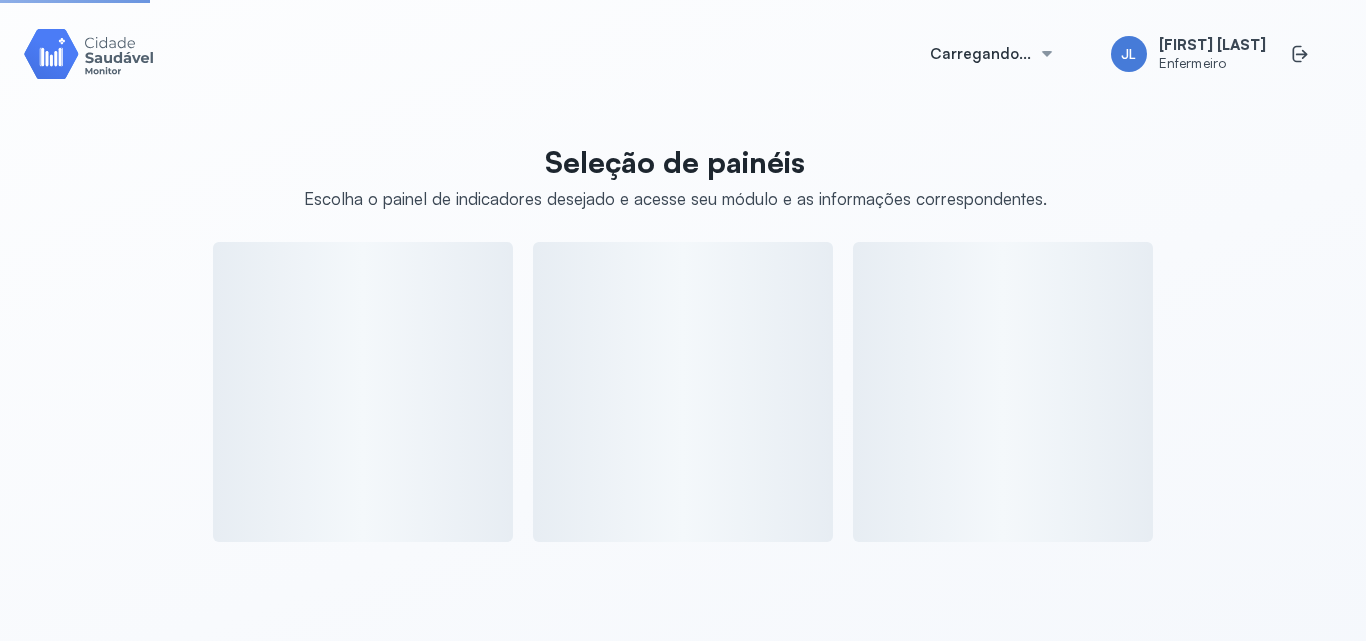 scroll, scrollTop: 0, scrollLeft: 0, axis: both 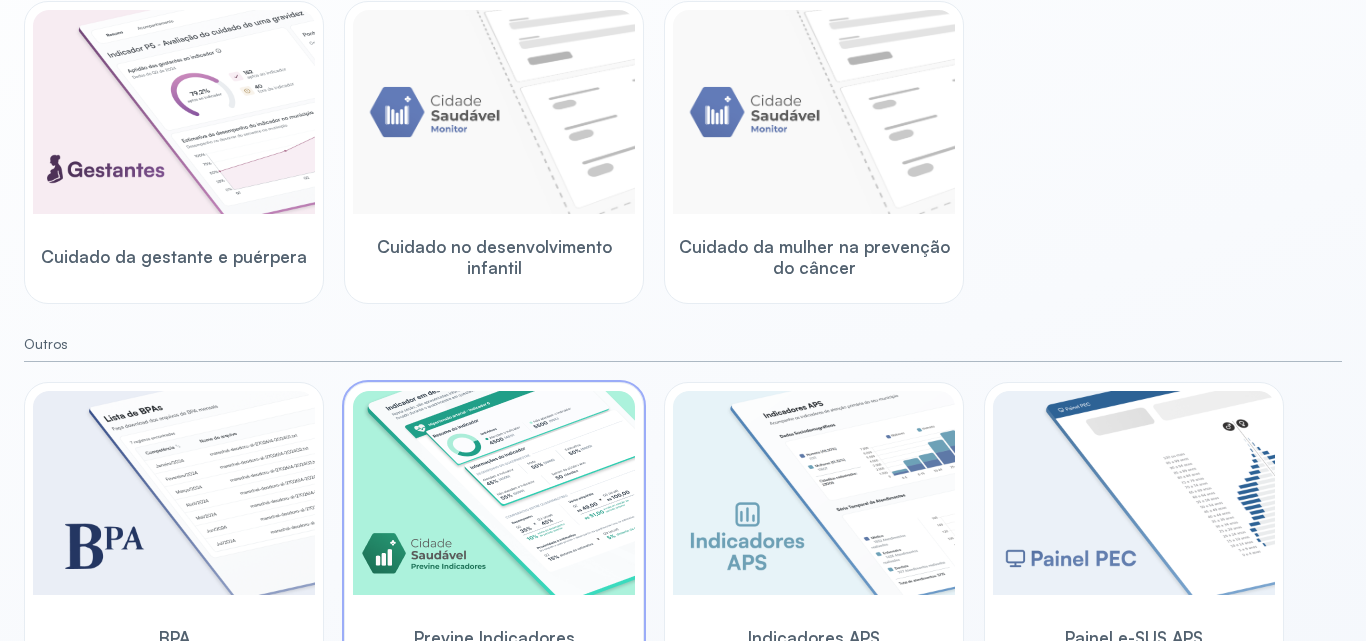 click at bounding box center [174, 112] 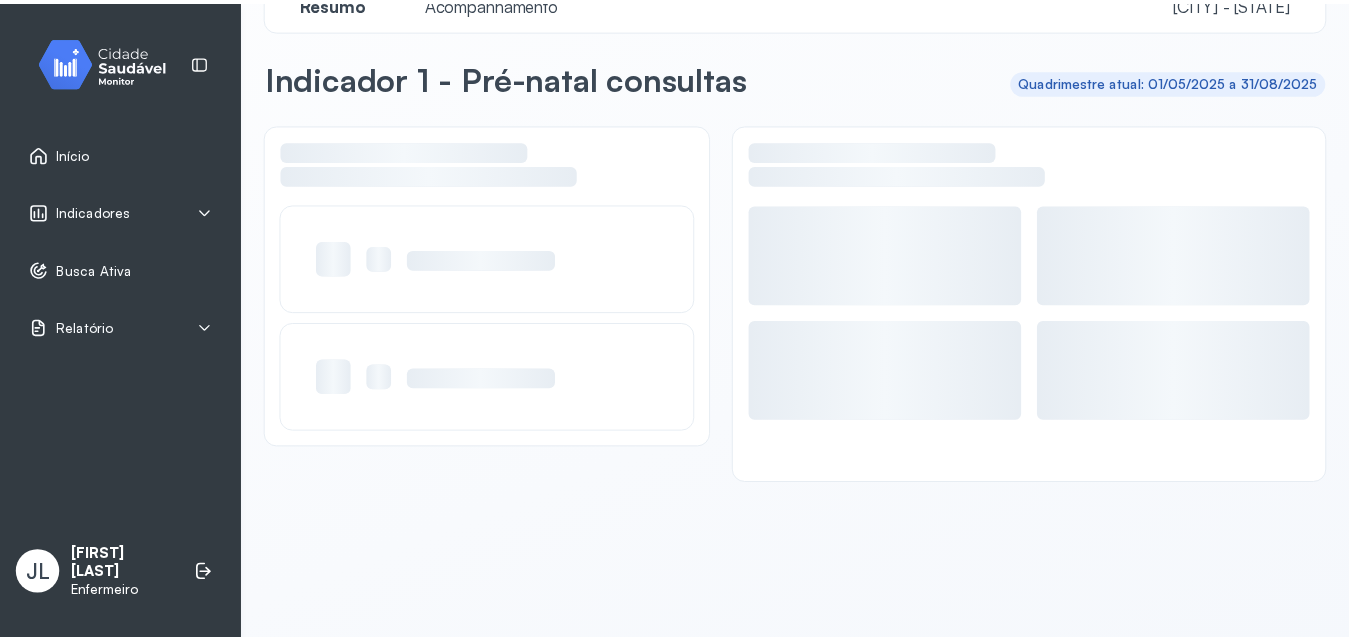 scroll, scrollTop: 48, scrollLeft: 0, axis: vertical 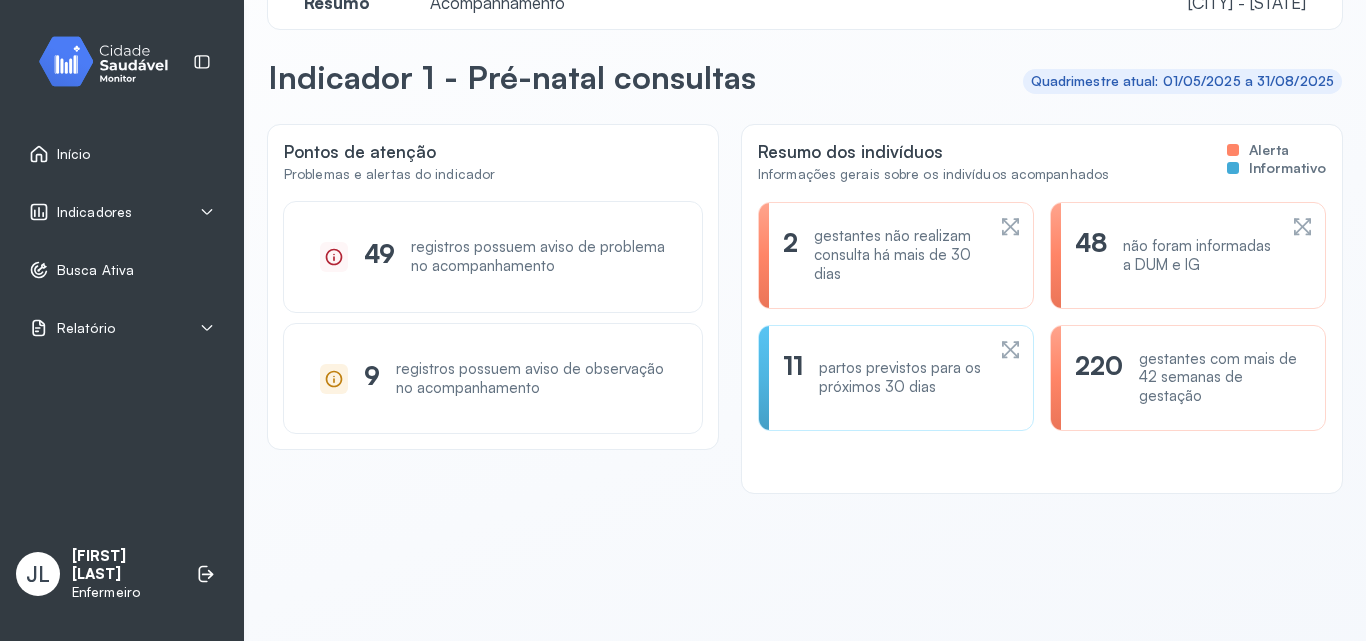 click on "Pontos de atenção Problemas e alertas do indicador 49 registros possuem aviso de problema no acompanhamento 9 registros possuem aviso de observação no acompanhamento Resumo dos indivíduos Informações gerais sobre os indivíduos acompanhados Alerta Informativo 2 gestantes não realizam consulta há mais de 30 dias 48 não foram informadas a DUM e IG 11 partos previstos para os próximos 30 dias 220 gestantes com mais de 42 semanas de gestação" at bounding box center [805, 371] 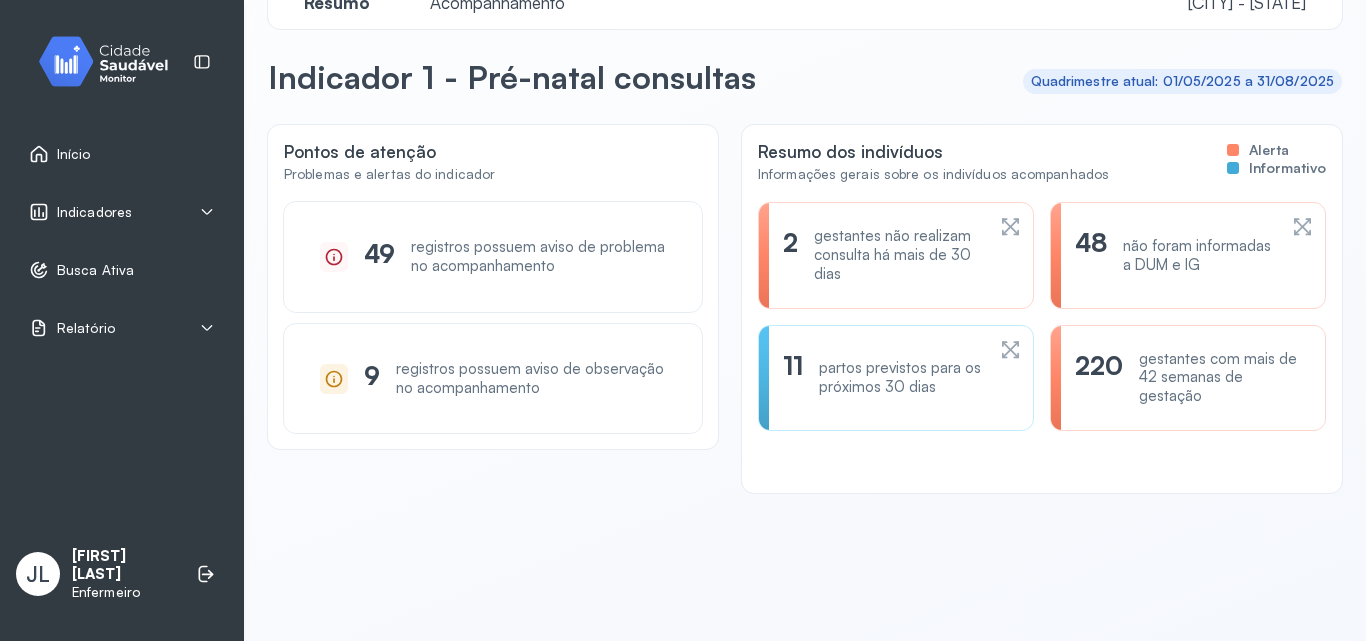 click on "Indicadores" at bounding box center [122, 212] 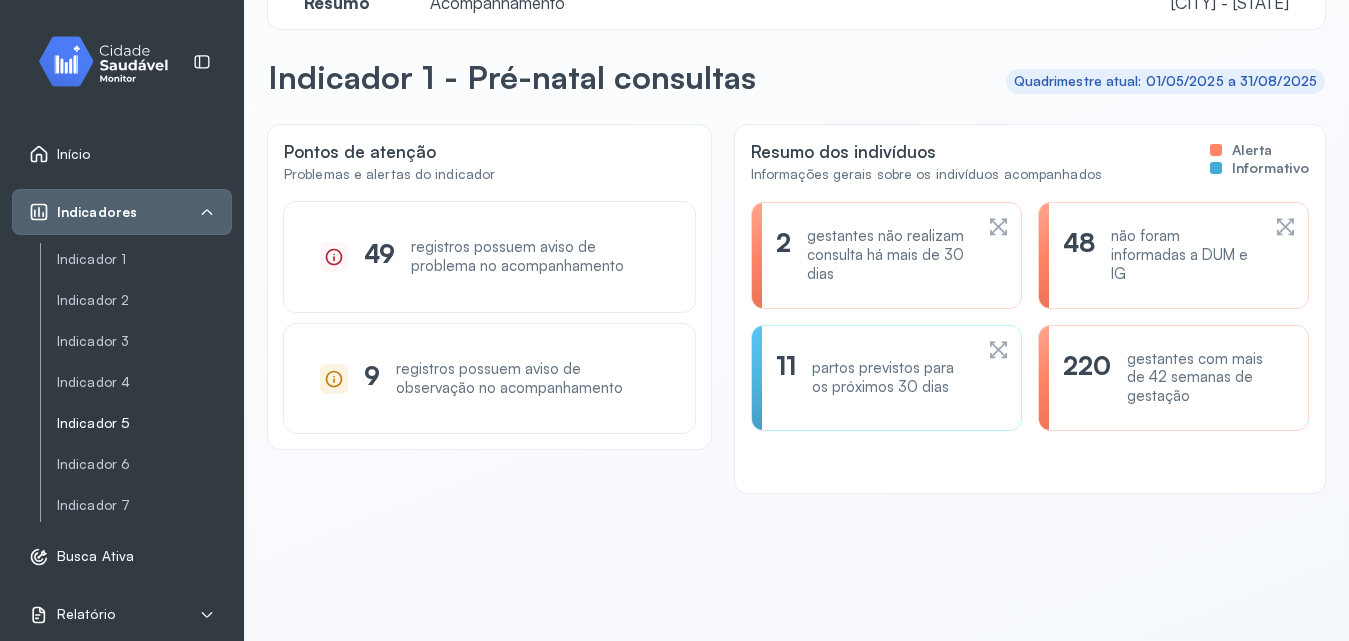 click on "Indicador 5" at bounding box center (144, 423) 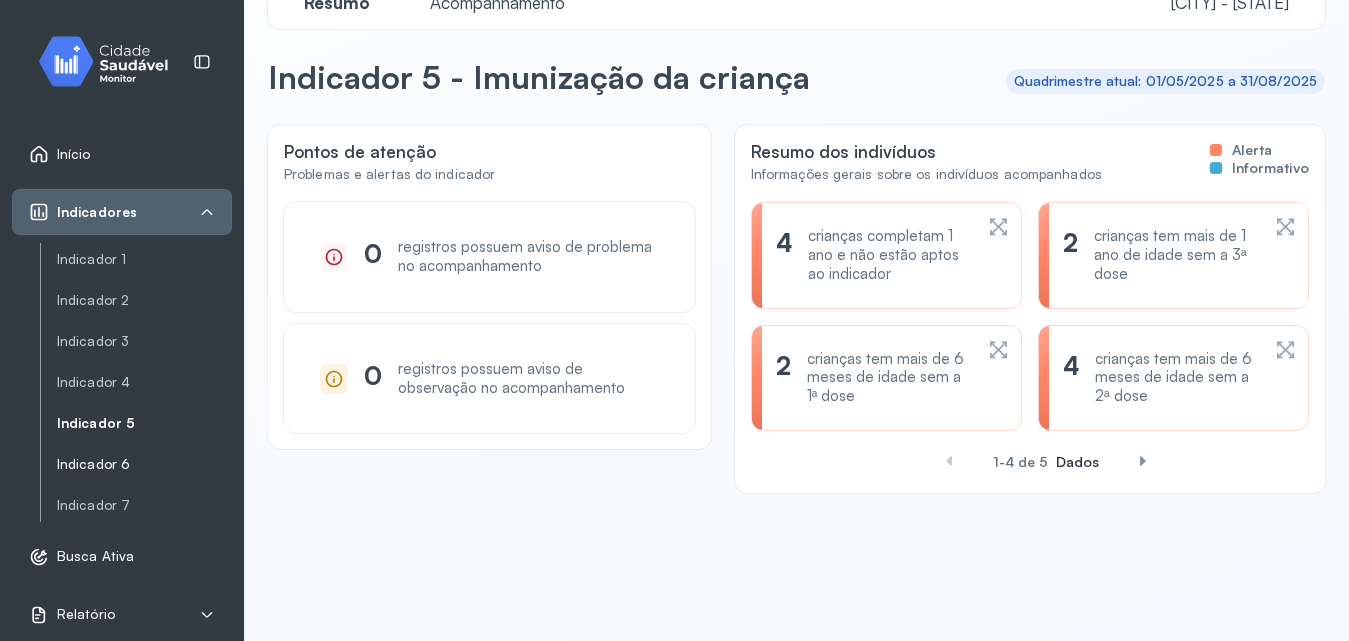 click on "Indicador 6" at bounding box center (144, 464) 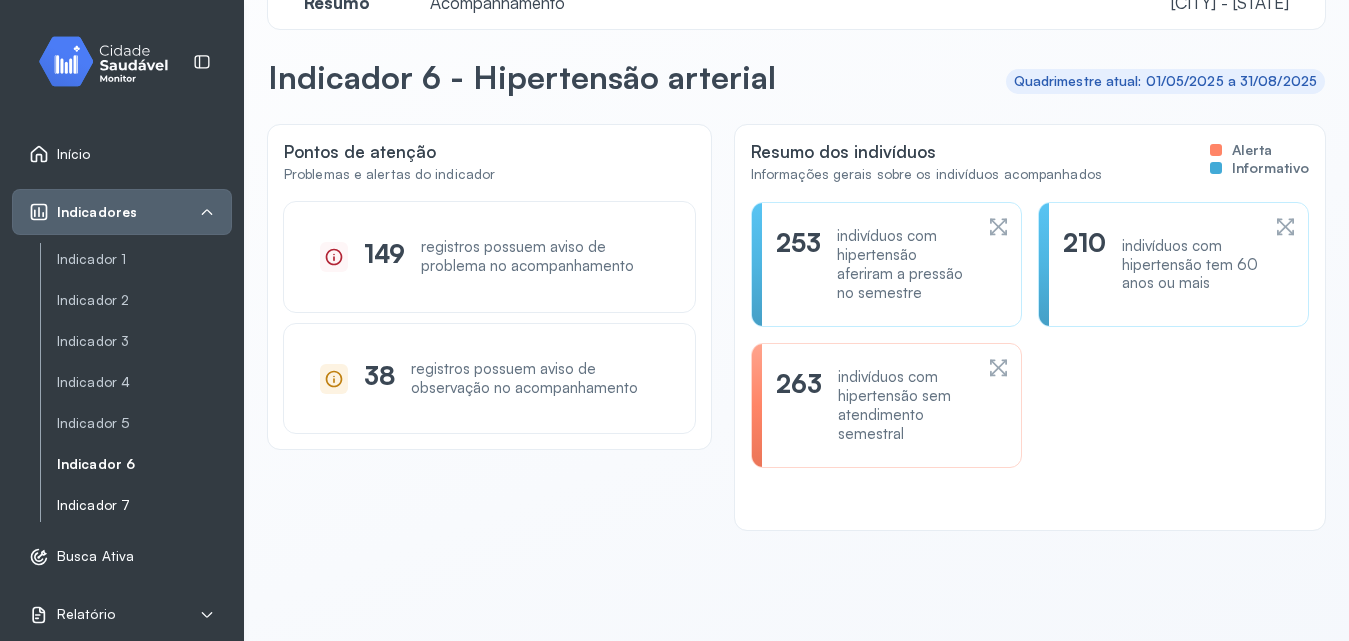click on "Indicador 7" at bounding box center (144, 505) 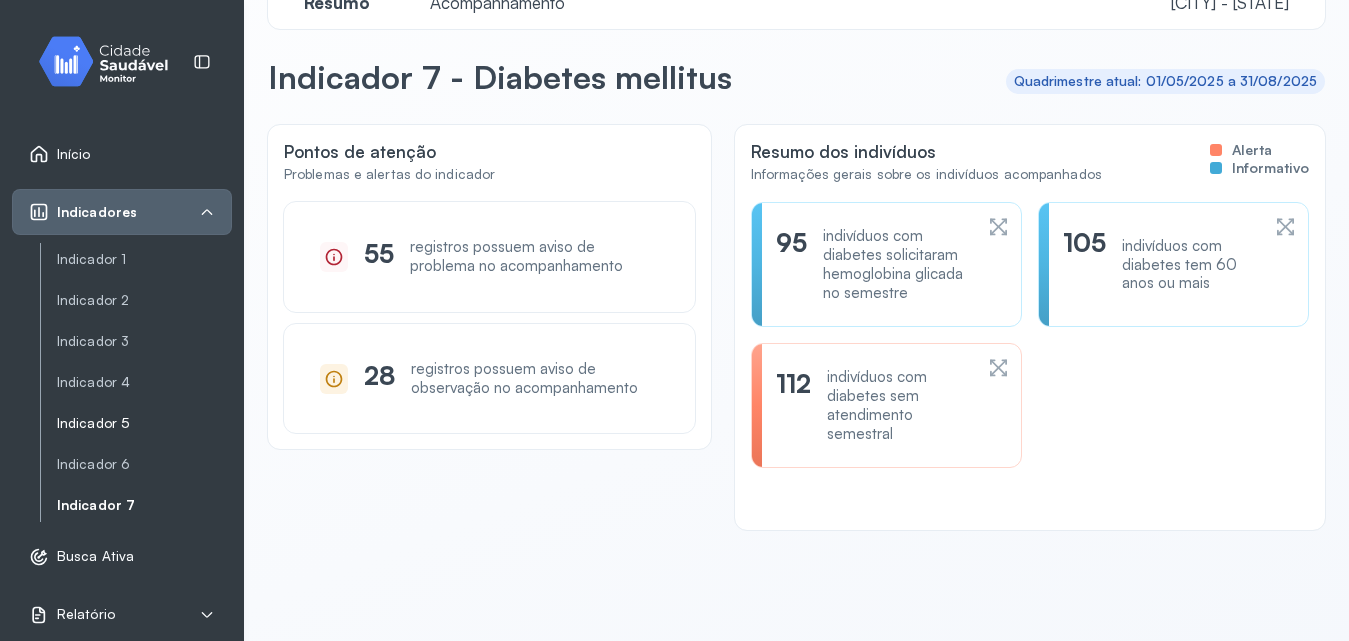click on "Indicador 5" at bounding box center [144, 423] 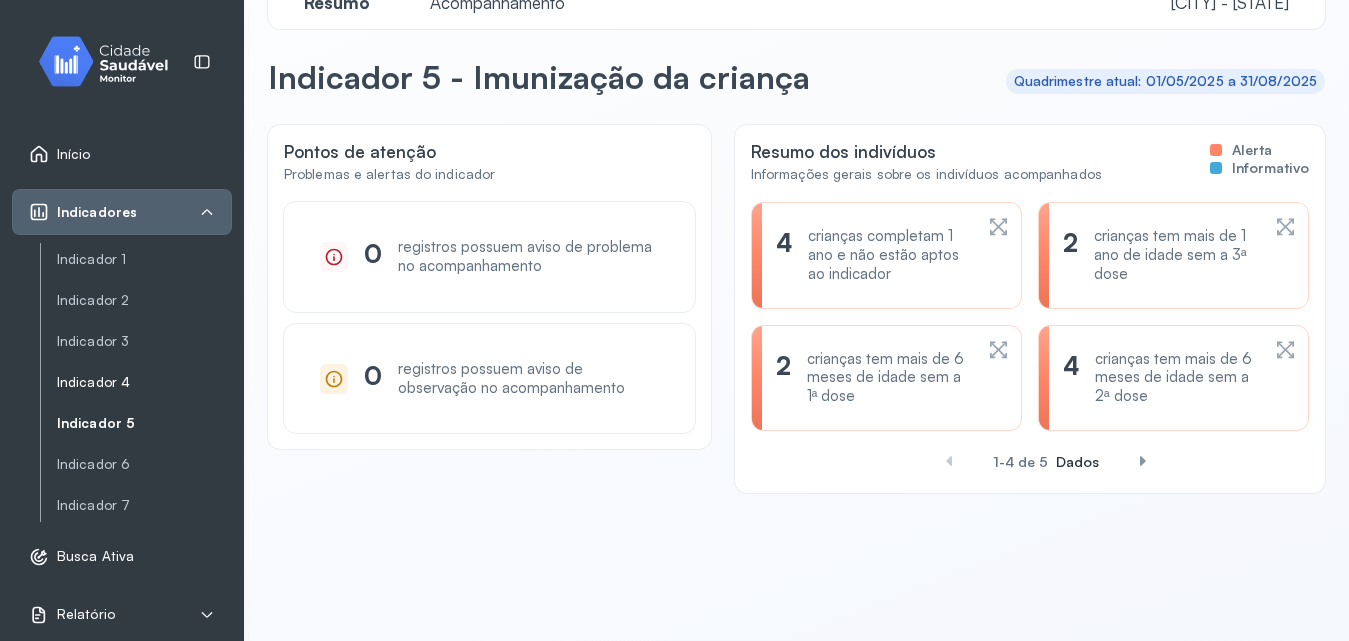 click on "Indicador 4" at bounding box center (144, 382) 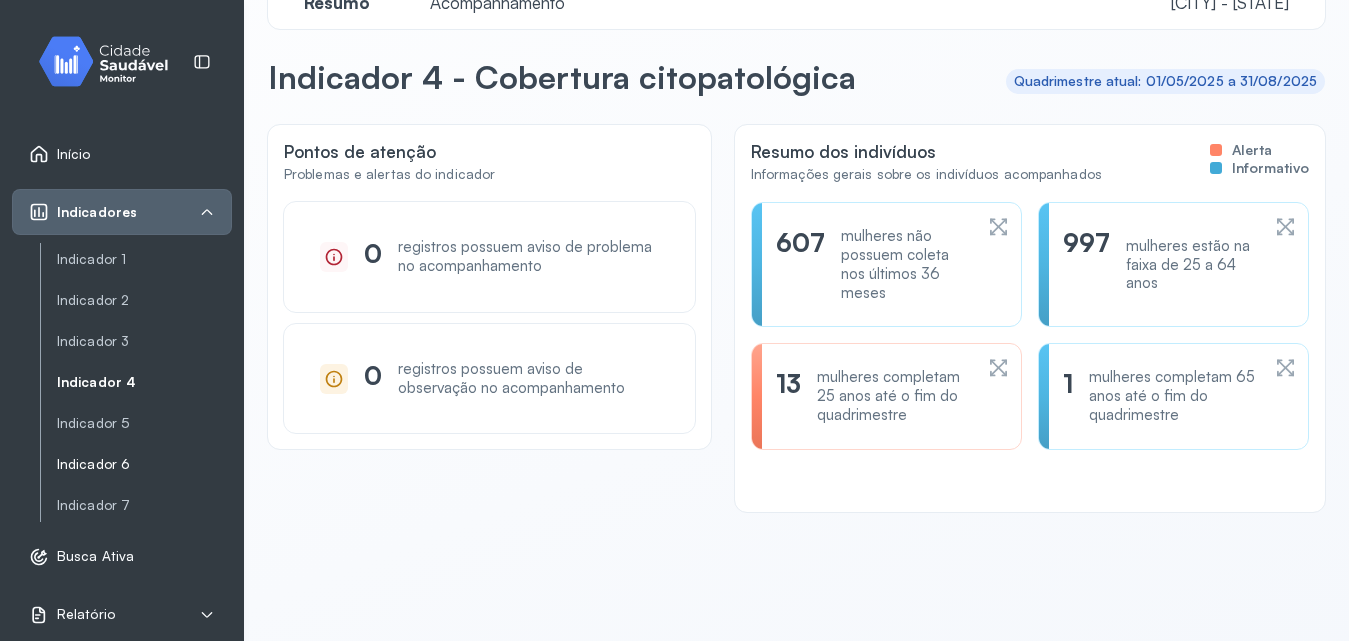 click on "Indicador 6" at bounding box center (144, 464) 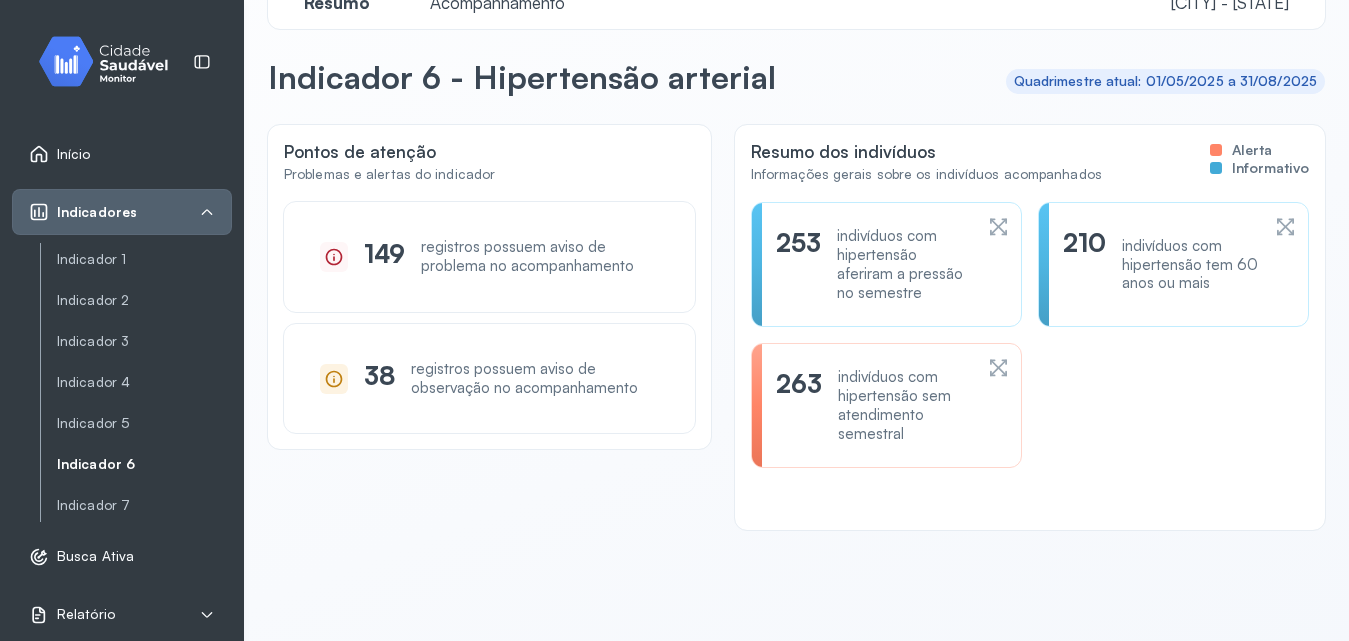 click at bounding box center (998, 227) 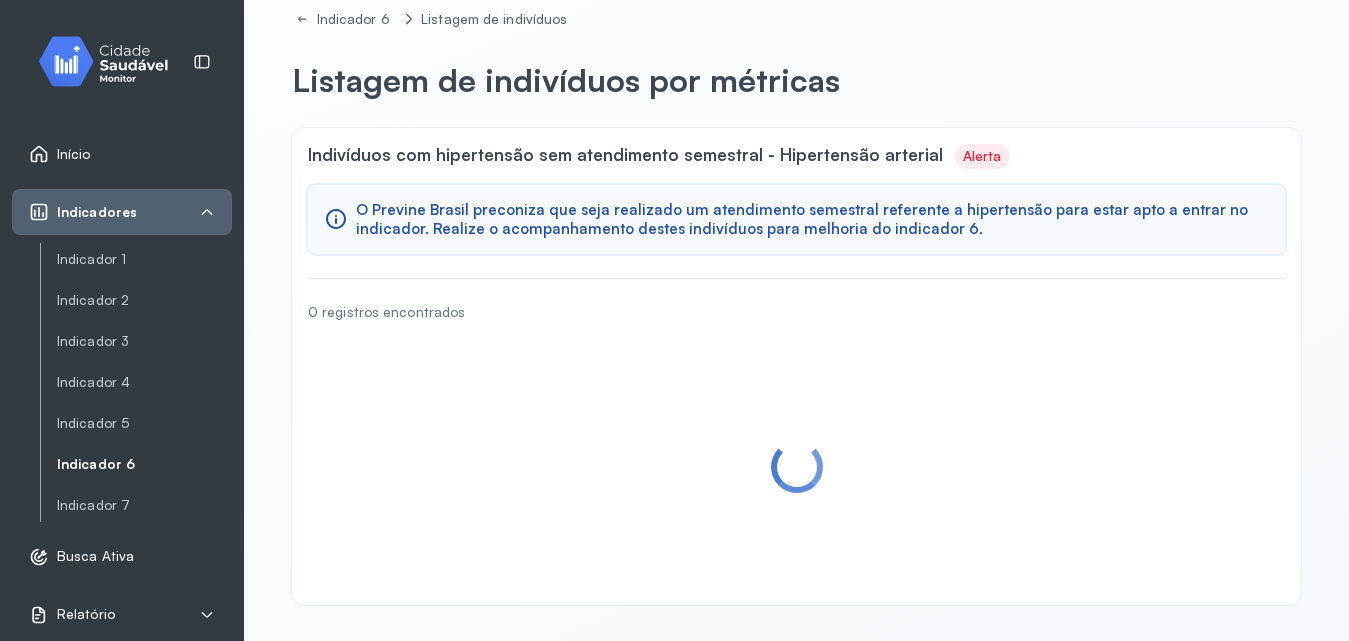 scroll, scrollTop: 0, scrollLeft: 0, axis: both 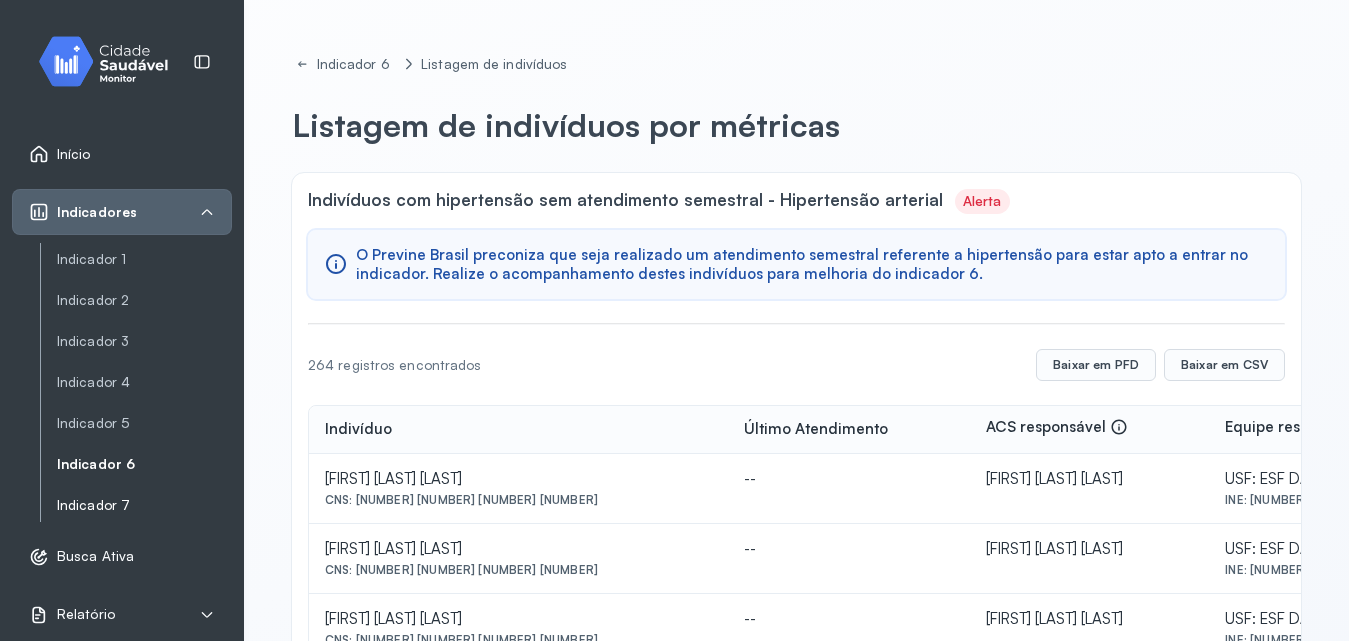 click on "Indicador 7" at bounding box center (144, 505) 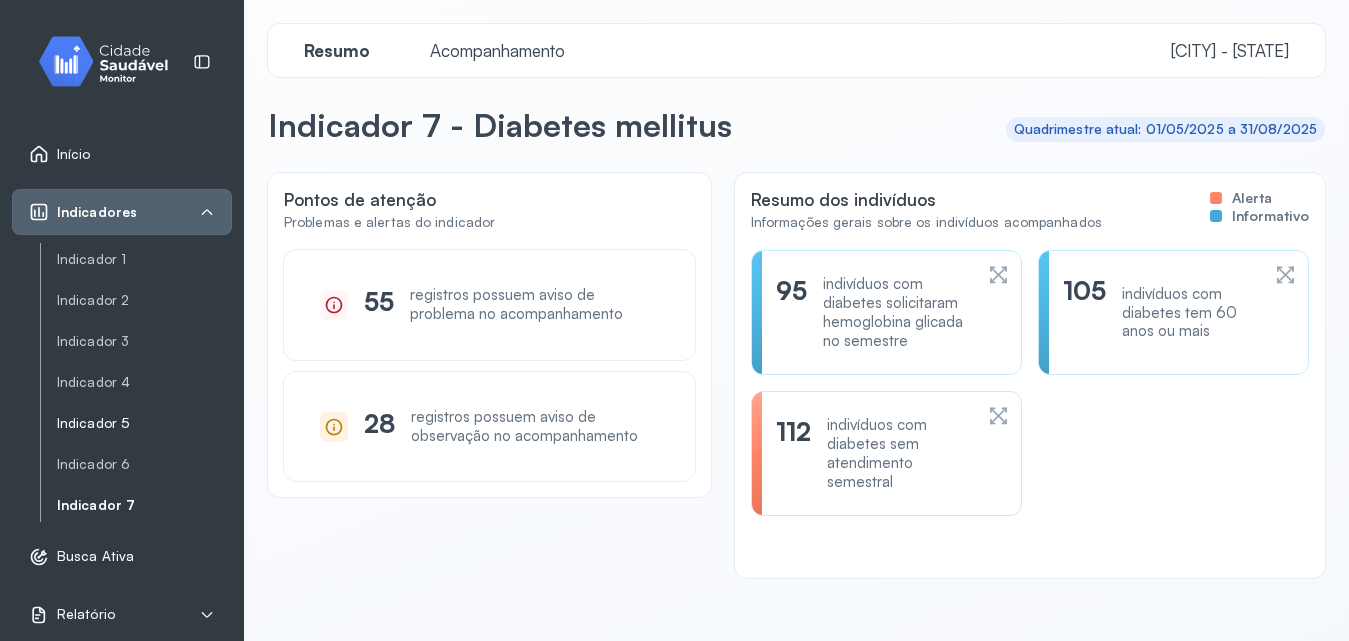click on "Indicador 5" at bounding box center (144, 423) 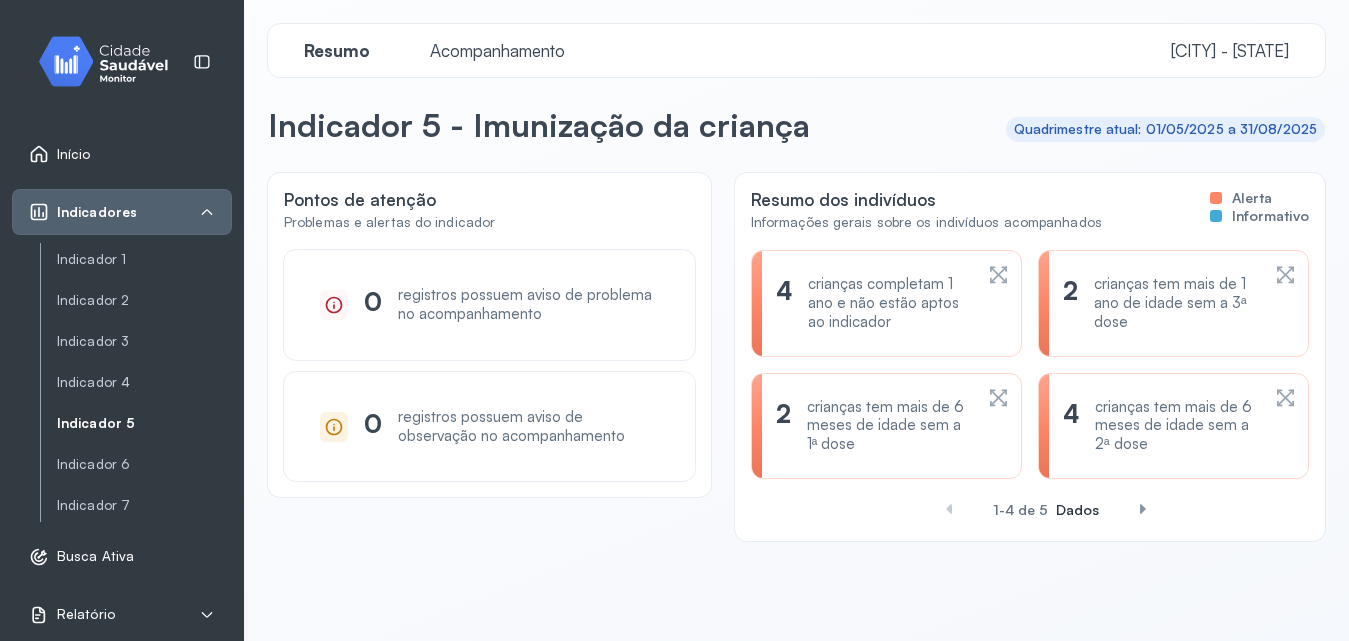 click on "Indicador 5" at bounding box center [144, 423] 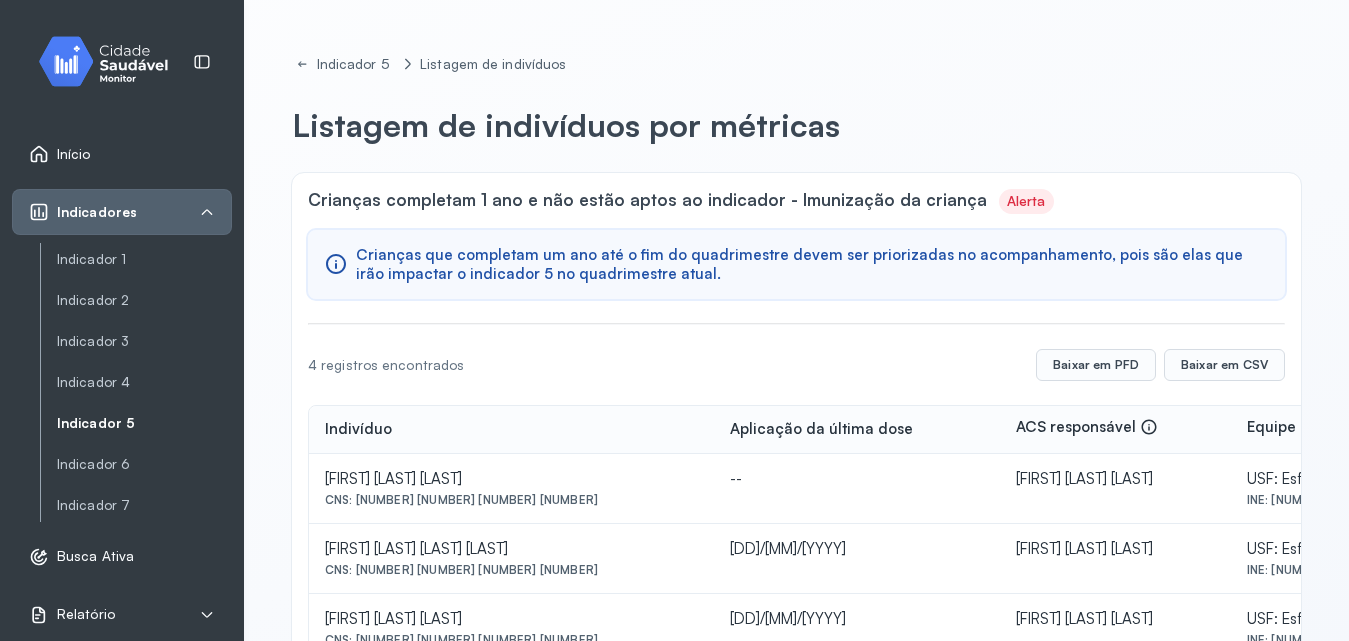 scroll, scrollTop: 144, scrollLeft: 0, axis: vertical 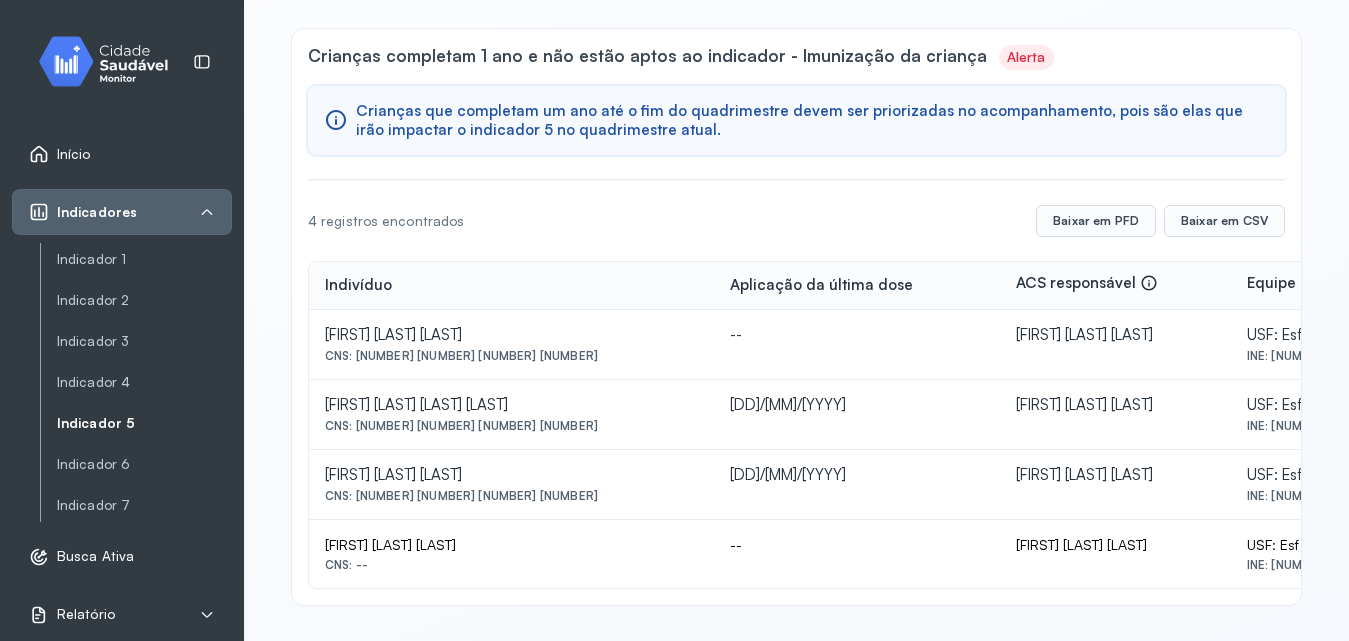 click on "[FIRST] [LAST] [LAST]" at bounding box center [1359, 345] 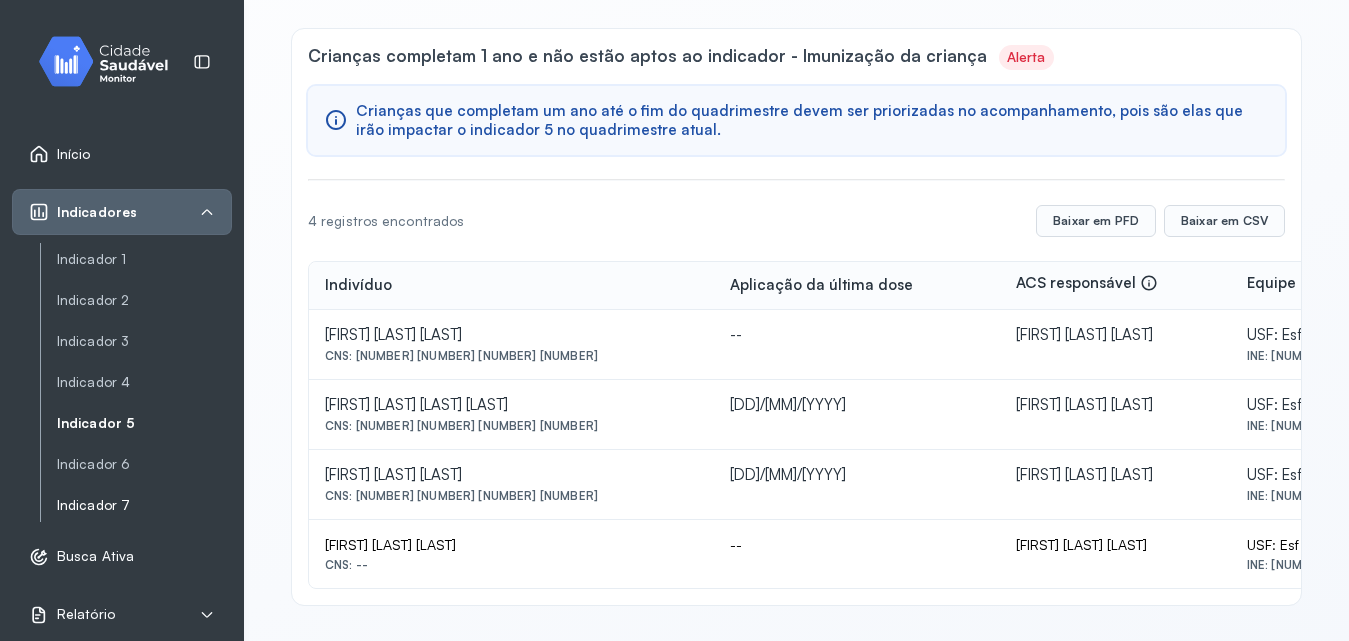 click on "Indicador 7" at bounding box center [144, 505] 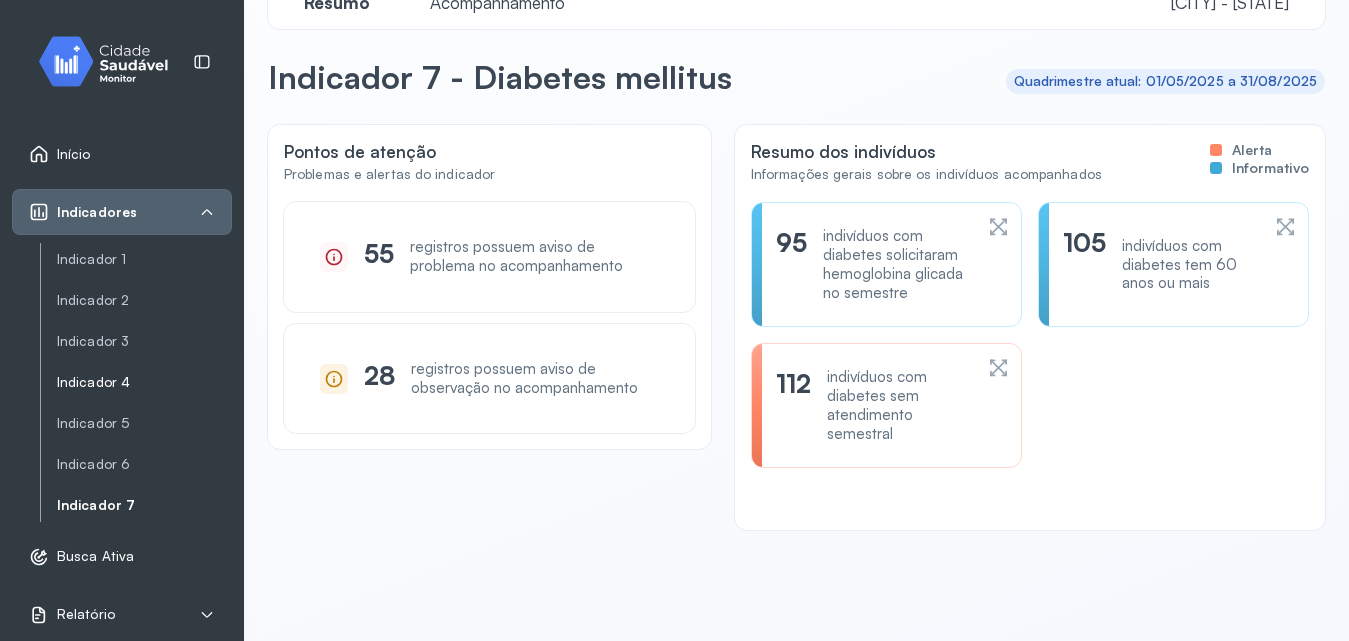 click on "Indicador 4" at bounding box center [144, 382] 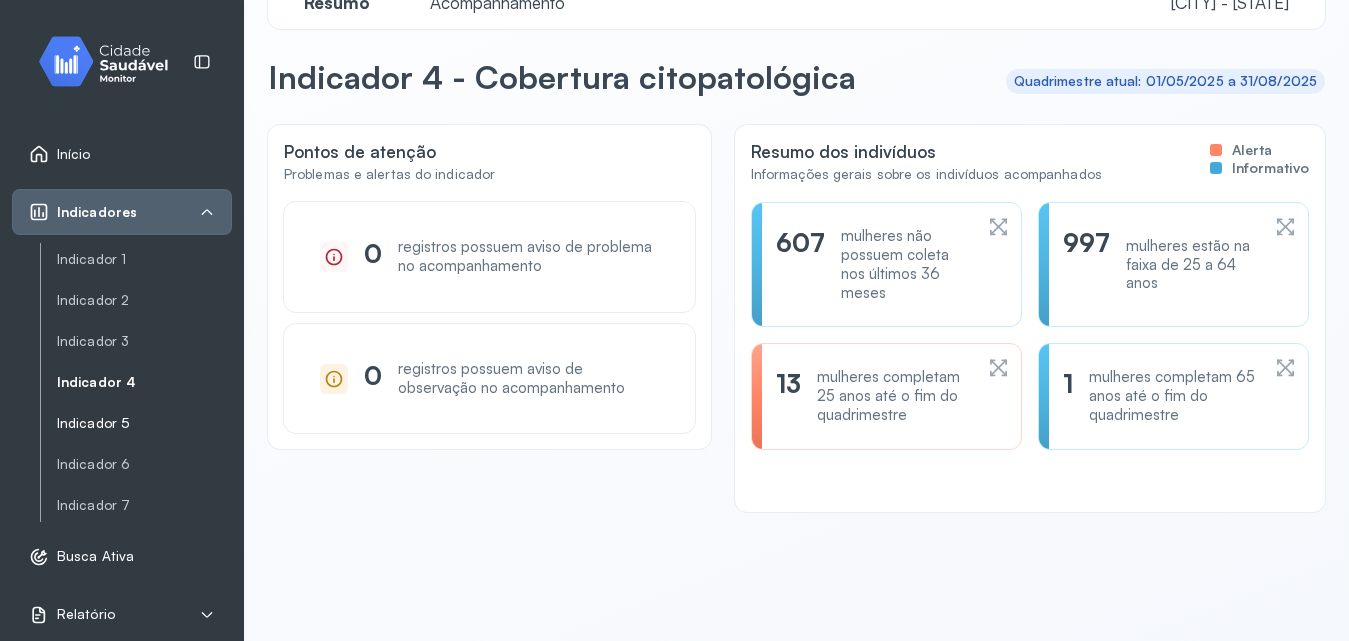click on "Indicador 5" at bounding box center (144, 423) 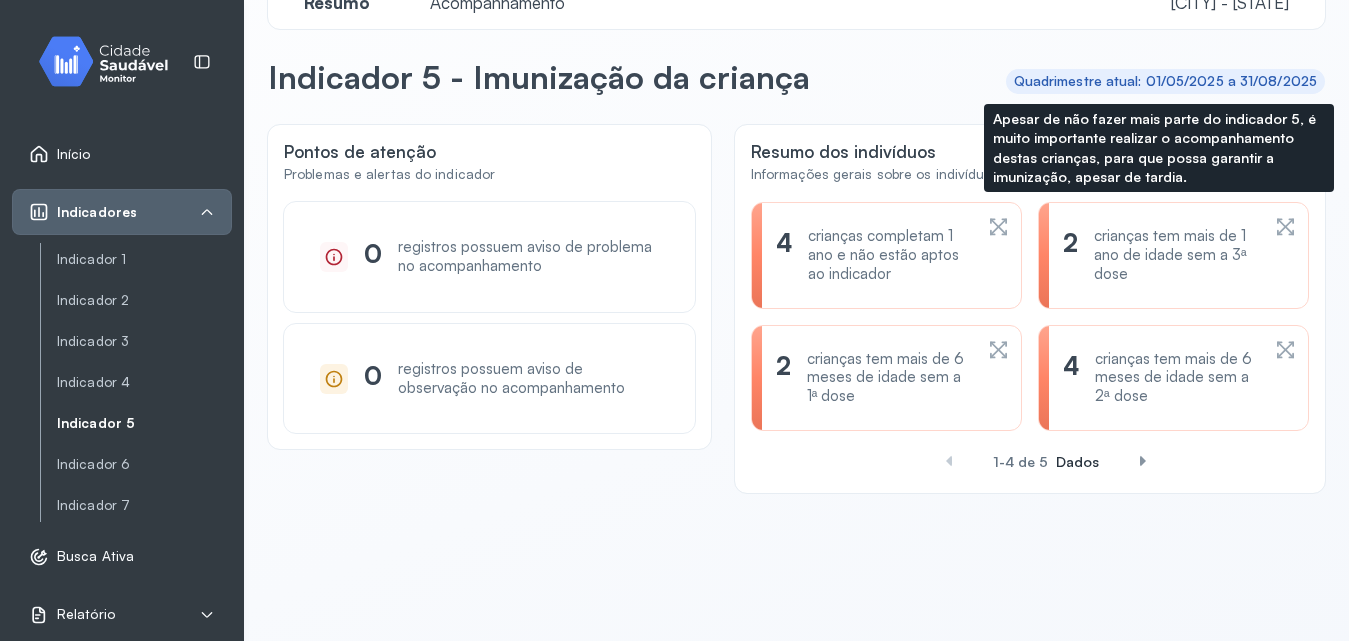 click at bounding box center [1285, 227] 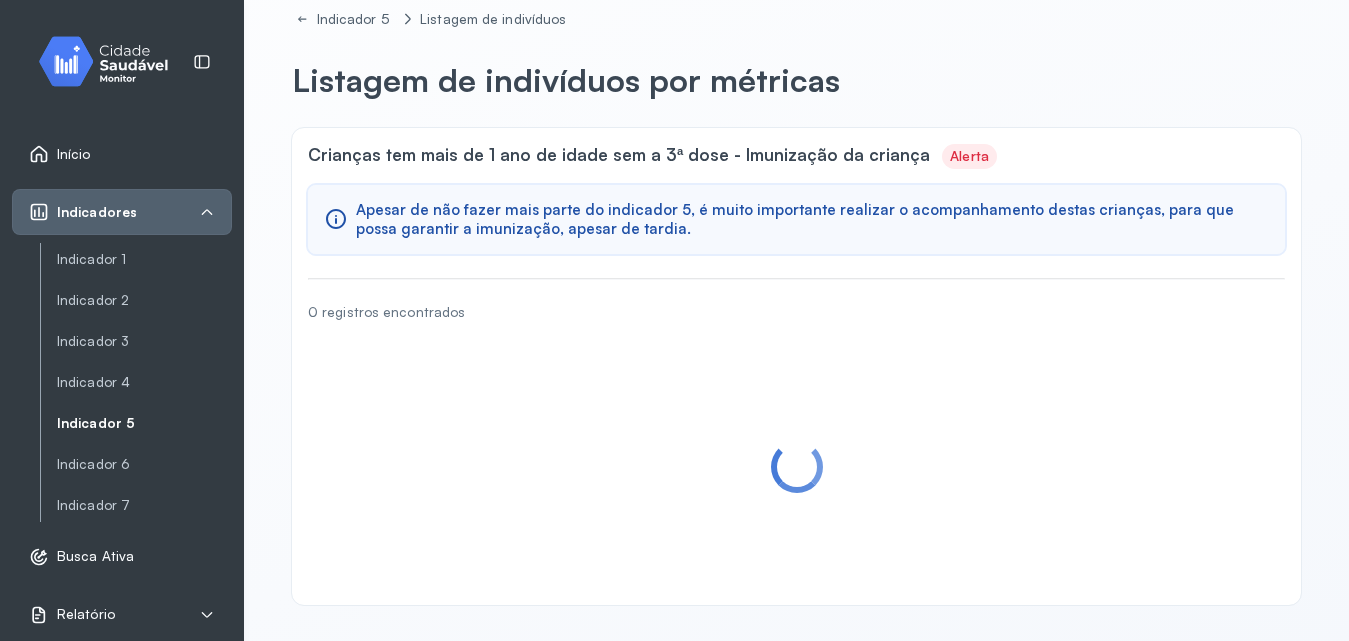 scroll, scrollTop: 0, scrollLeft: 0, axis: both 